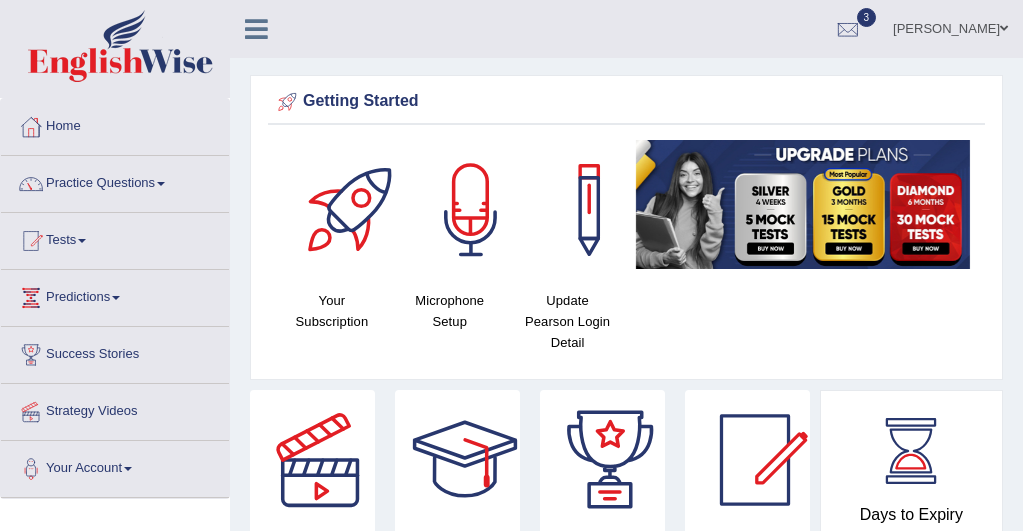 scroll, scrollTop: 0, scrollLeft: 0, axis: both 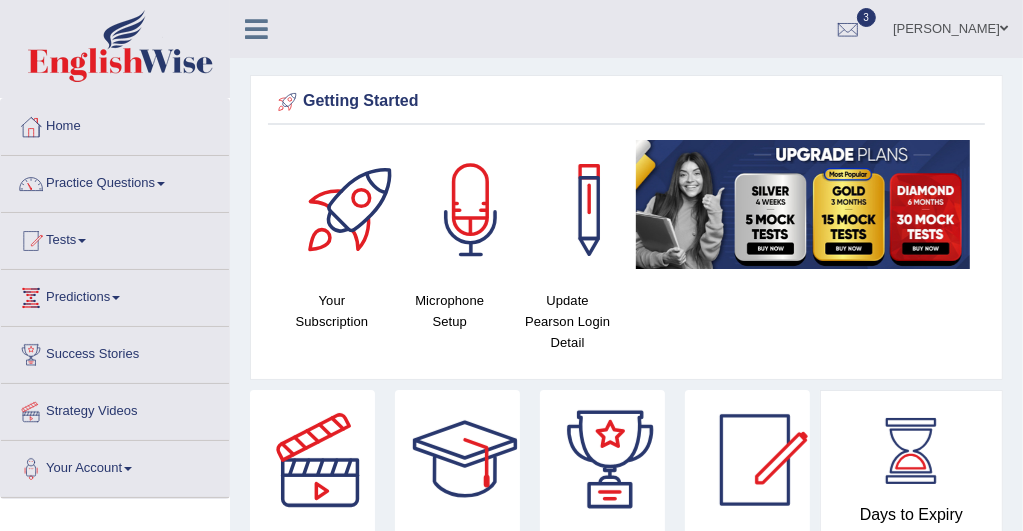 drag, startPoint x: 0, startPoint y: 0, endPoint x: 166, endPoint y: 184, distance: 247.81445 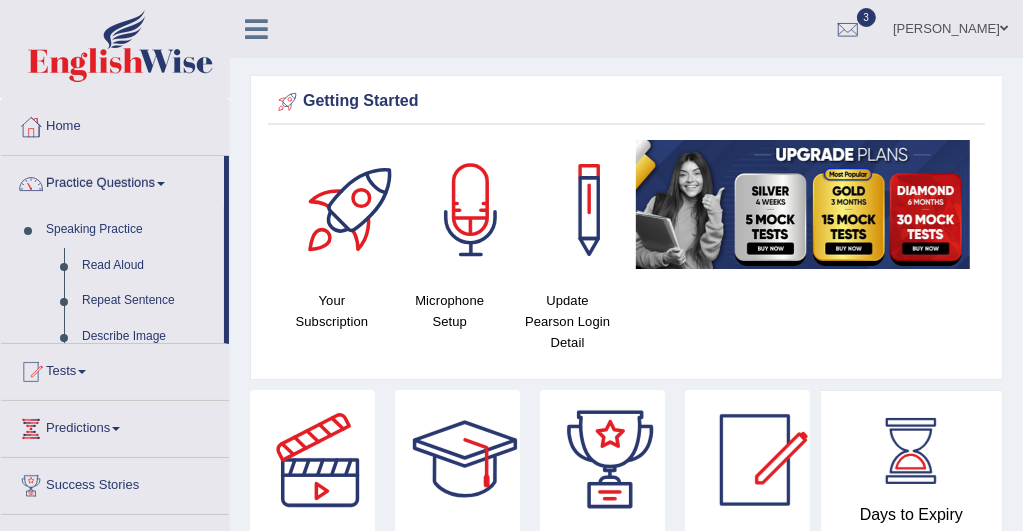 scroll, scrollTop: 0, scrollLeft: 0, axis: both 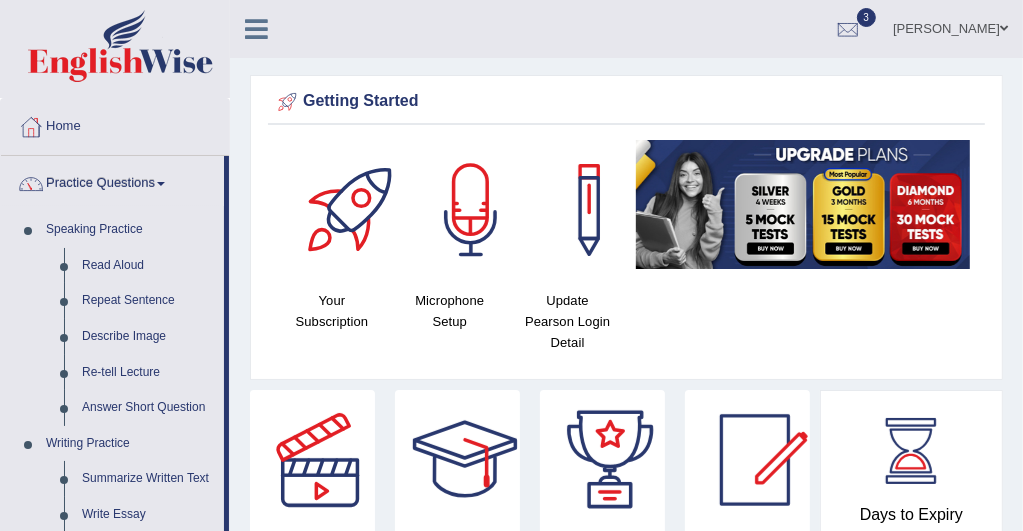 click at bounding box center [161, 184] 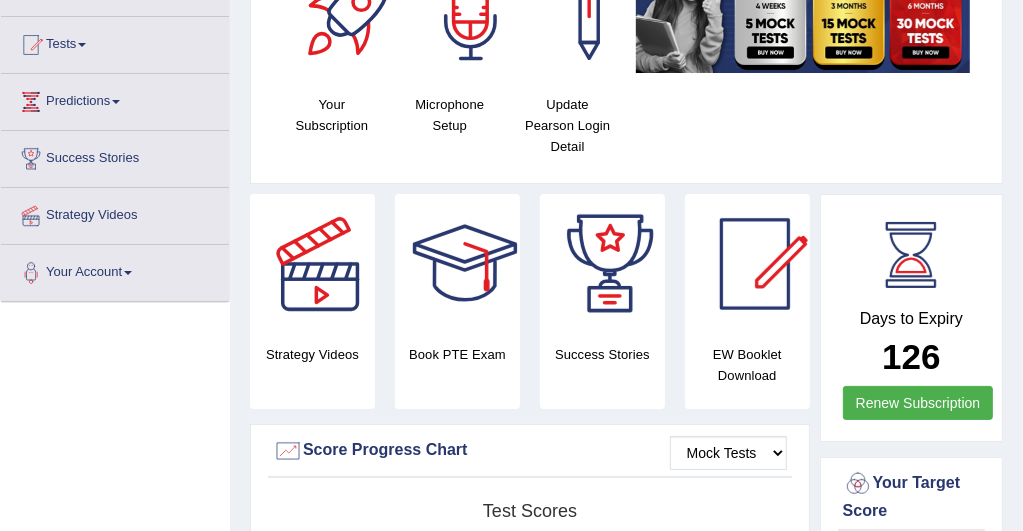 scroll, scrollTop: 200, scrollLeft: 0, axis: vertical 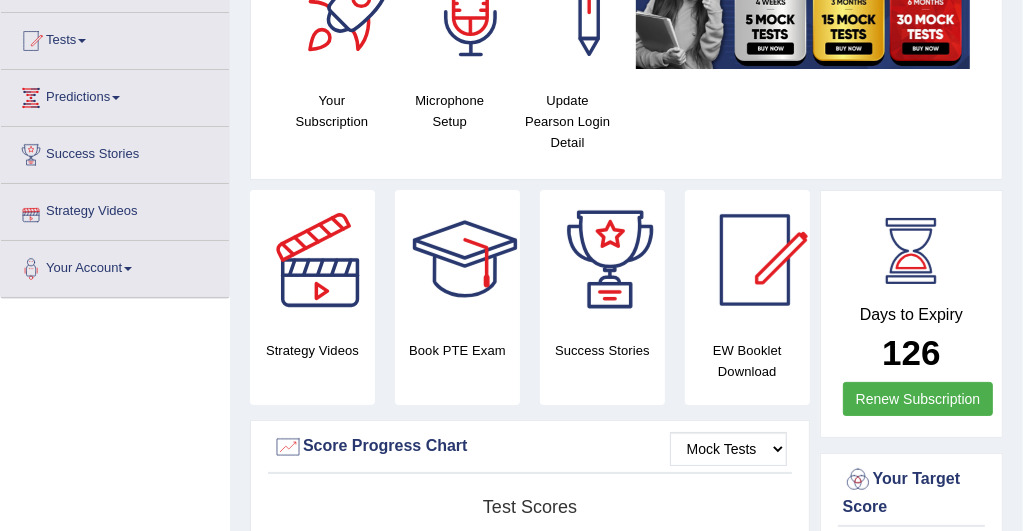 click on "Strategy Videos" at bounding box center (115, 209) 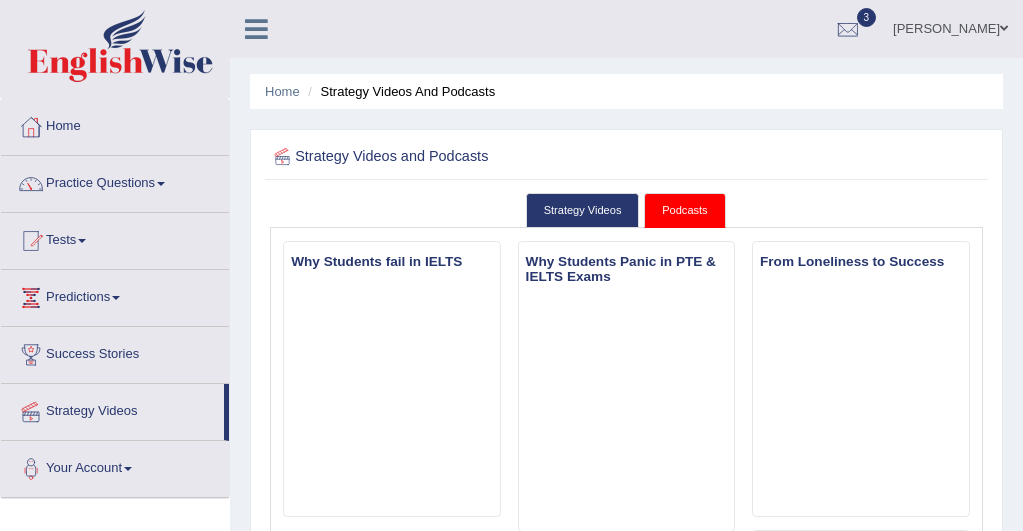 scroll, scrollTop: 0, scrollLeft: 0, axis: both 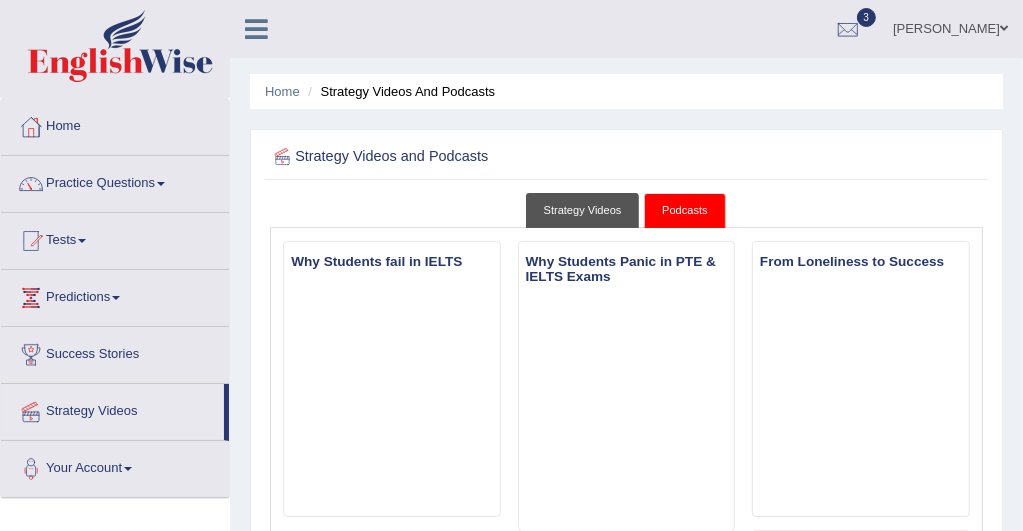 click on "Strategy Videos" at bounding box center [583, 210] 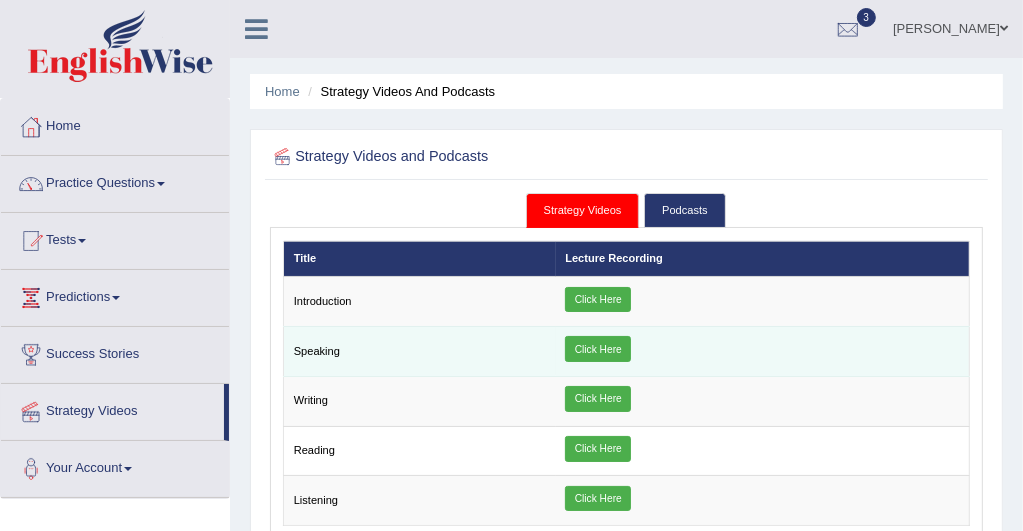 click on "Click Here" at bounding box center [598, 349] 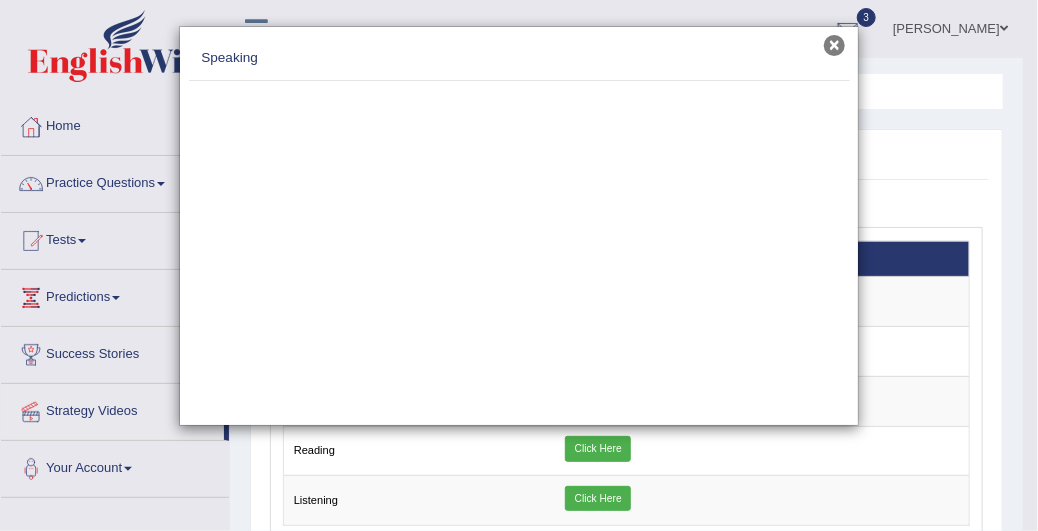 click on "×" at bounding box center (834, 45) 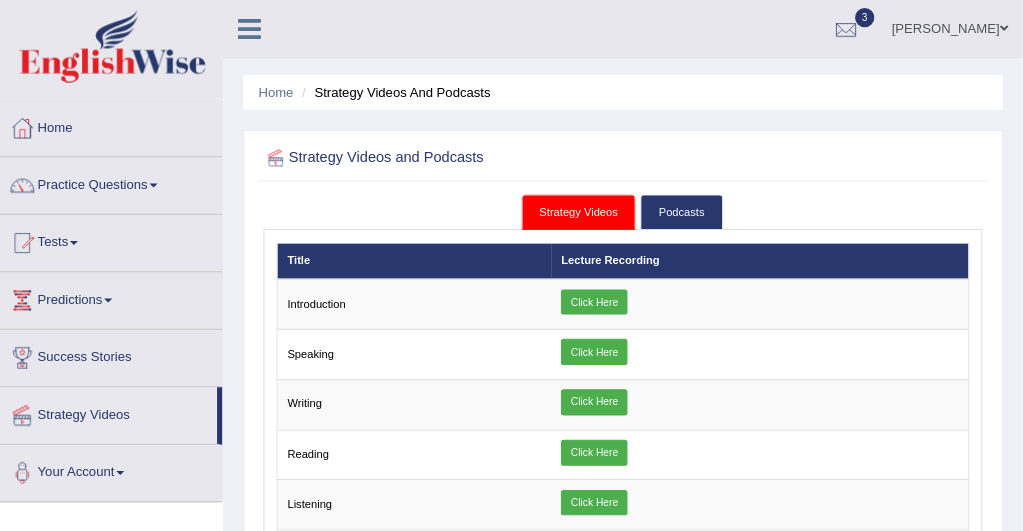scroll, scrollTop: 0, scrollLeft: 0, axis: both 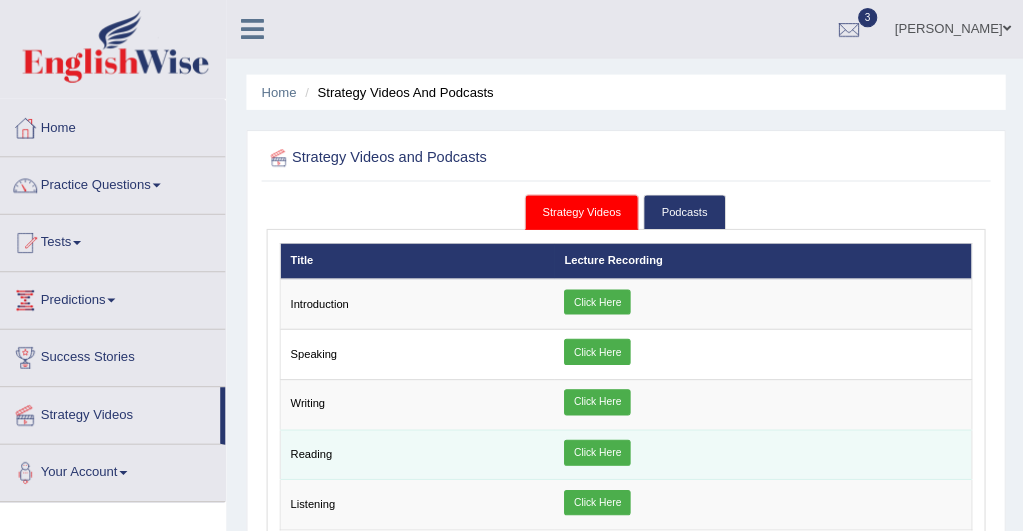click on "Click Here" at bounding box center (762, 451) 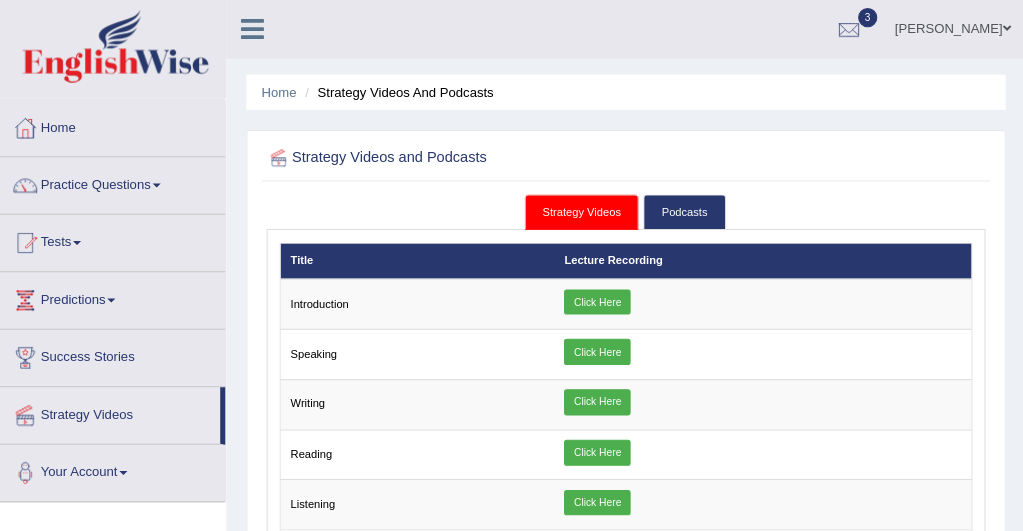 click at bounding box center (116, 298) 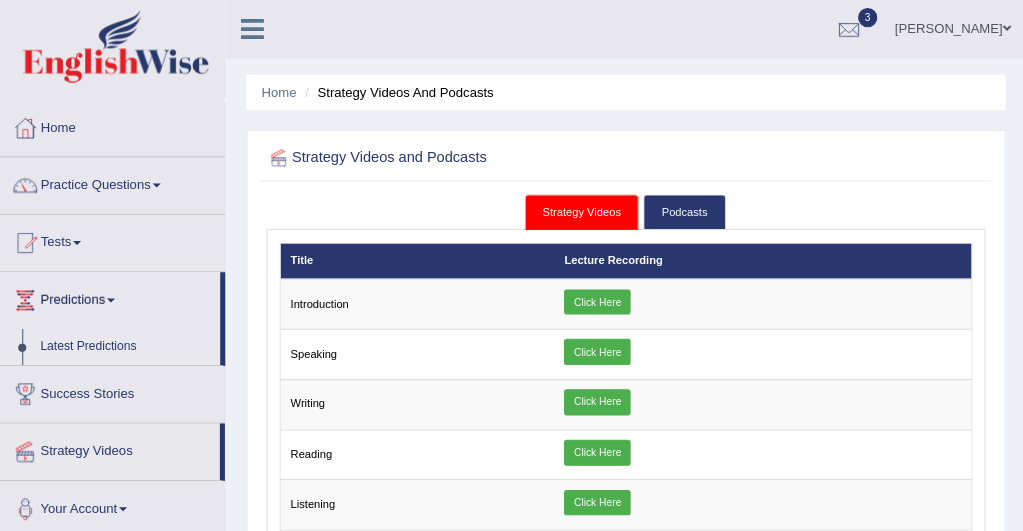 click on "Latest Predictions" at bounding box center [130, 344] 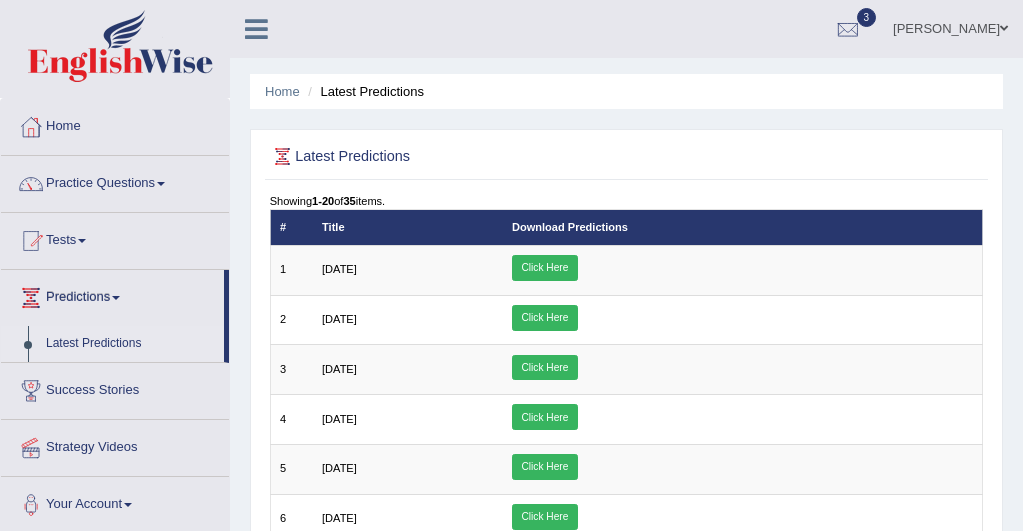 scroll, scrollTop: 0, scrollLeft: 0, axis: both 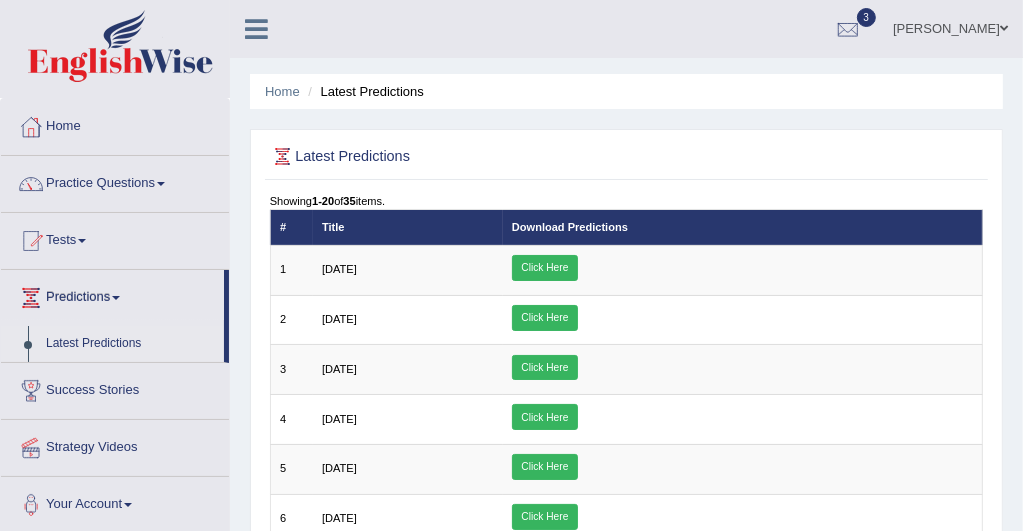 drag, startPoint x: 219, startPoint y: 205, endPoint x: 221, endPoint y: 185, distance: 20.09975 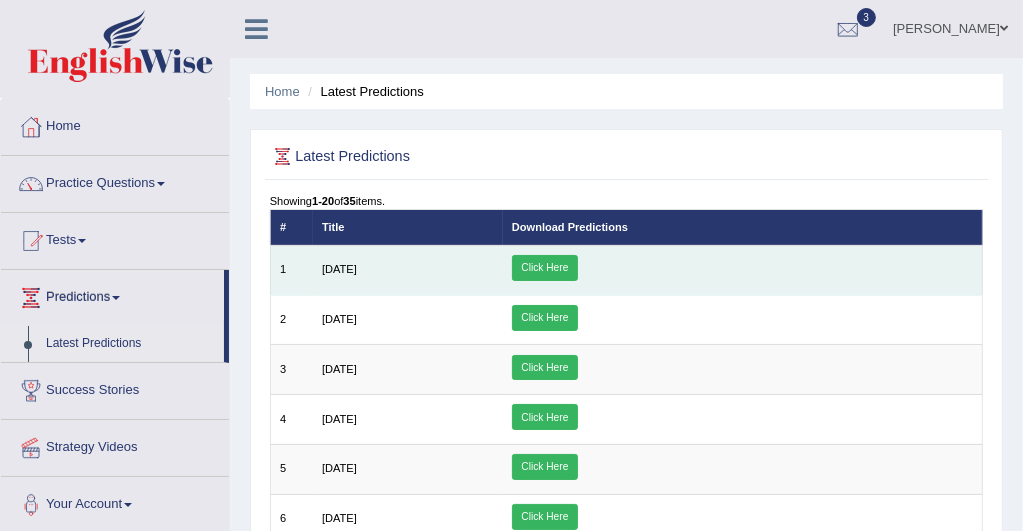 click on "Click Here" at bounding box center (545, 268) 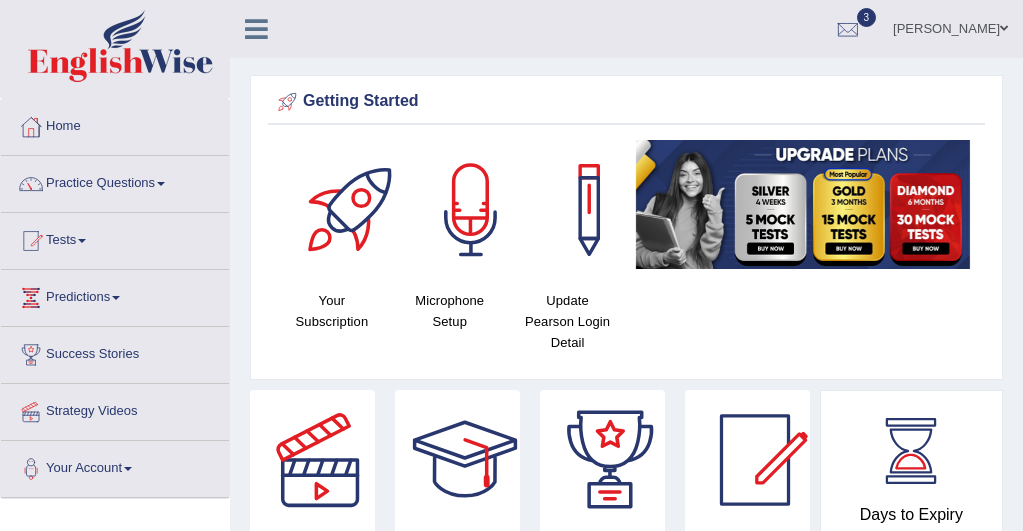 scroll, scrollTop: 0, scrollLeft: 0, axis: both 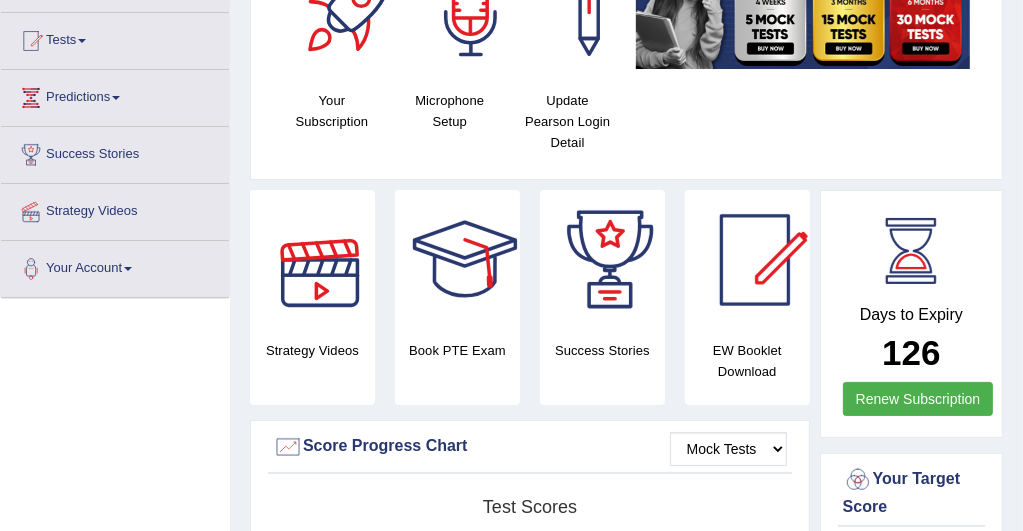 click at bounding box center (320, 260) 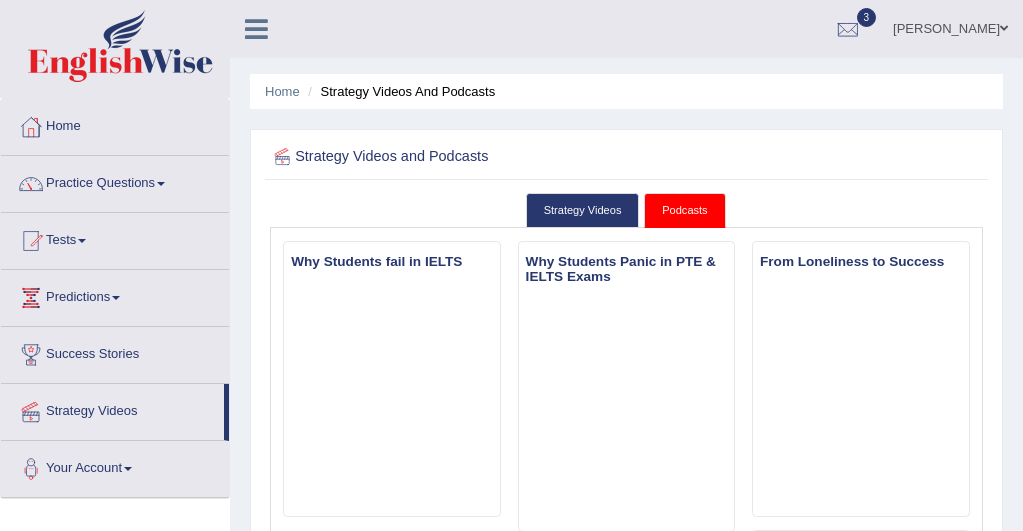 scroll, scrollTop: 0, scrollLeft: 0, axis: both 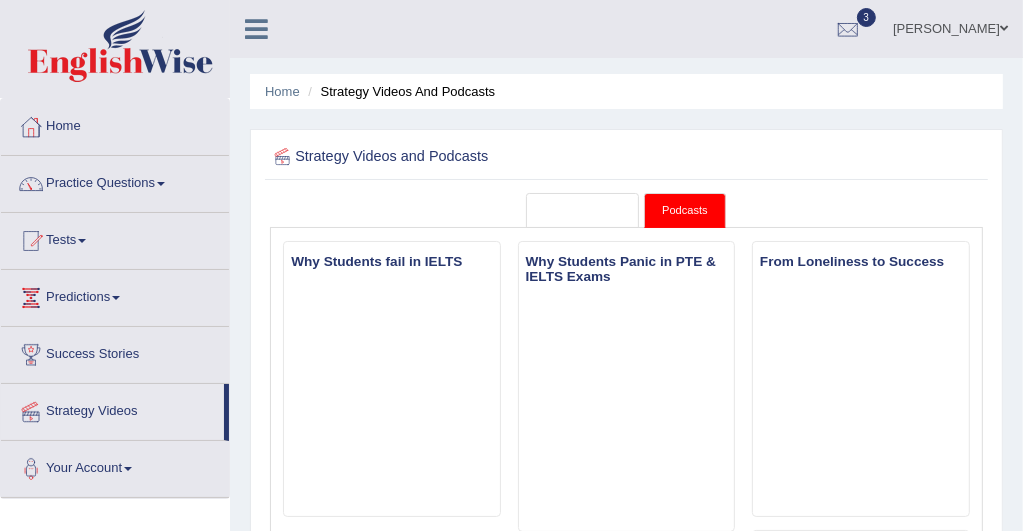 click on "Strategy Videos" at bounding box center [583, 210] 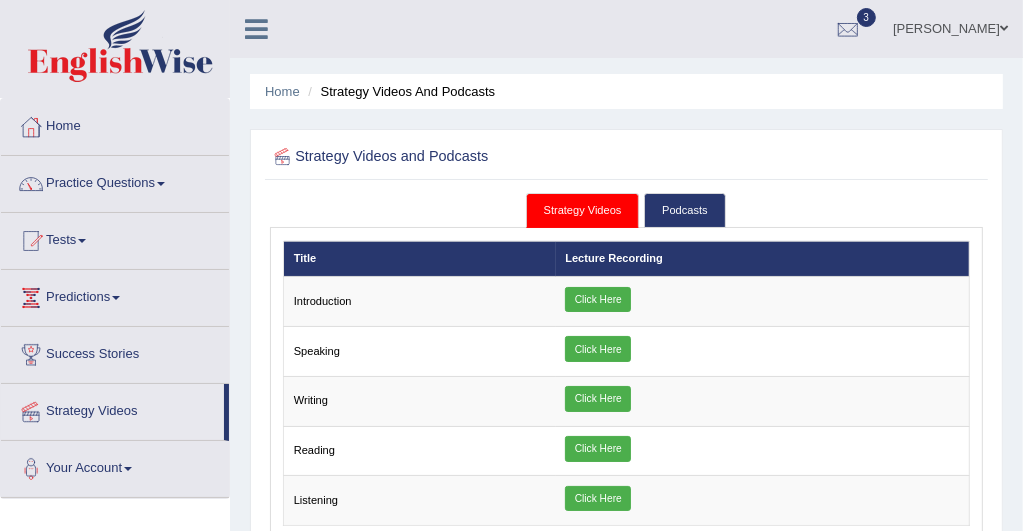 scroll, scrollTop: 0, scrollLeft: 0, axis: both 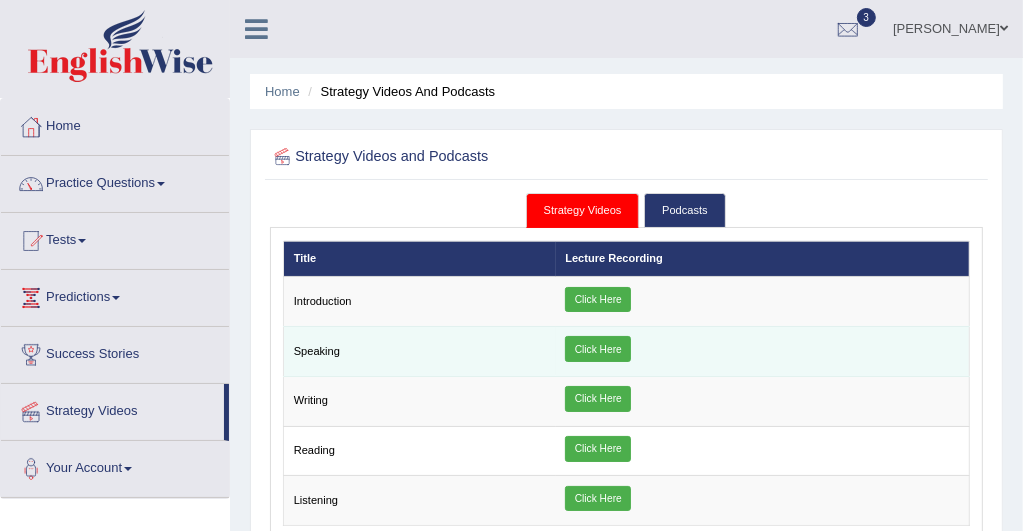 click on "Click Here" at bounding box center (598, 349) 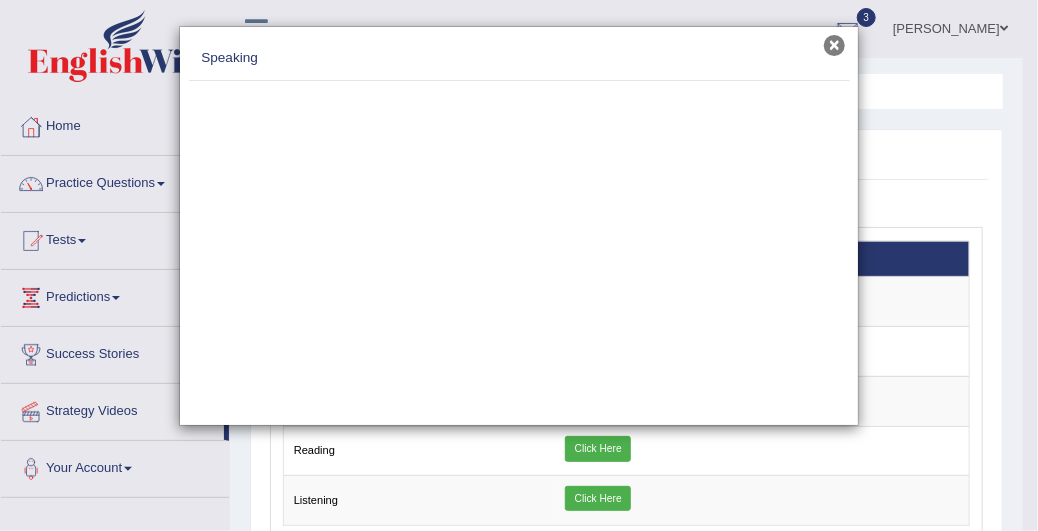click on "×" at bounding box center [834, 45] 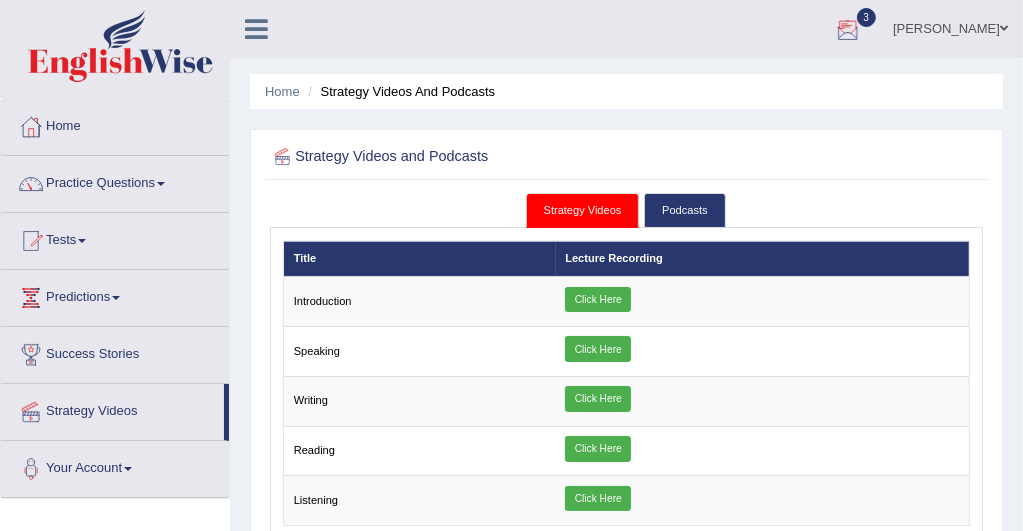 click at bounding box center [848, 30] 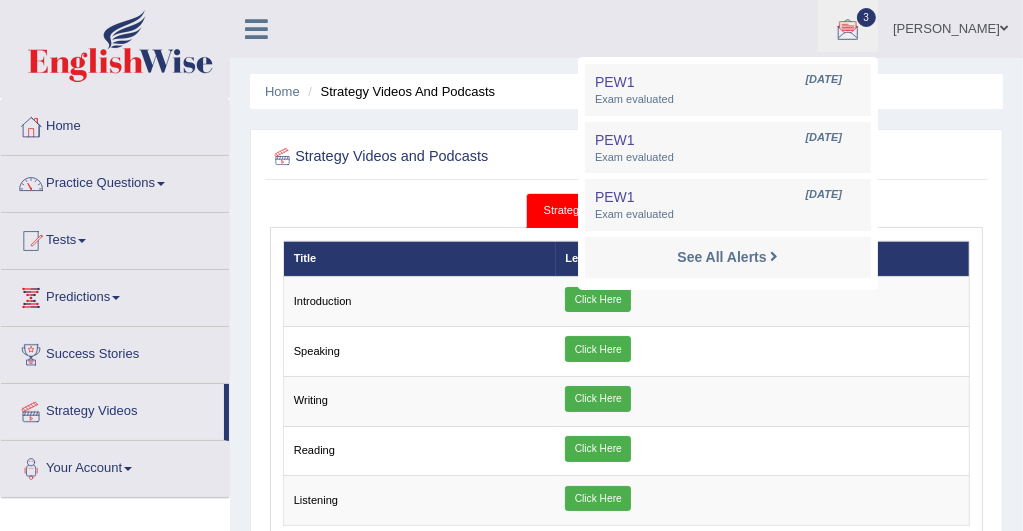 click at bounding box center (848, 30) 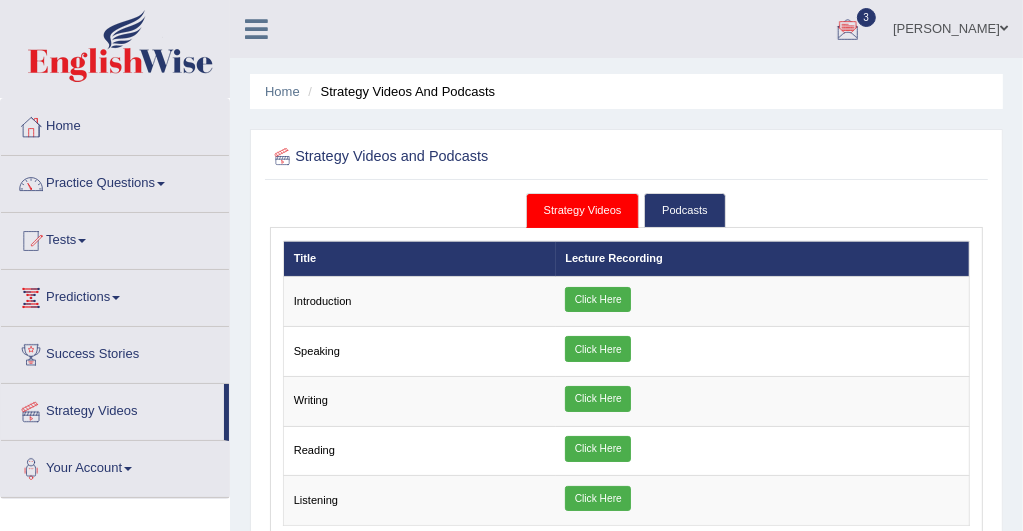 click at bounding box center [848, 30] 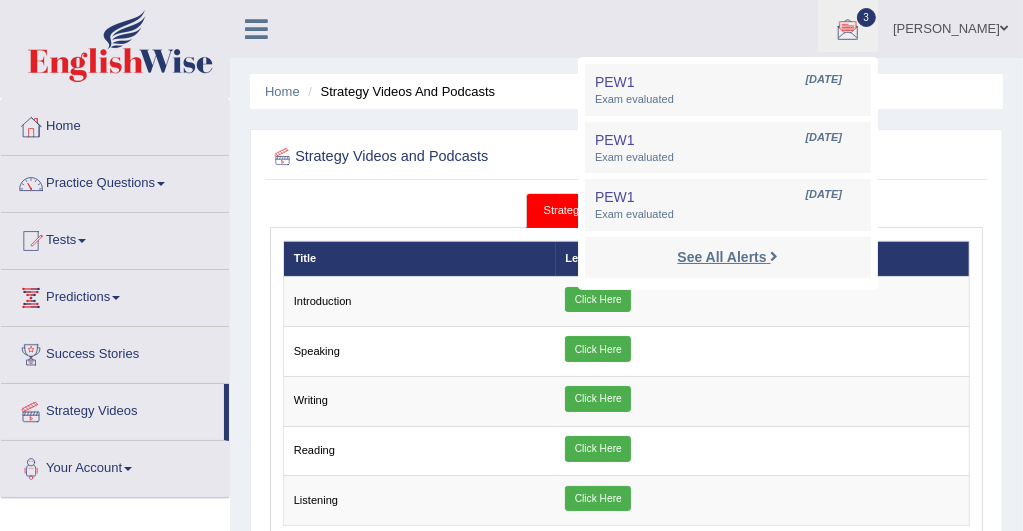 click on "See All Alerts" at bounding box center (721, 257) 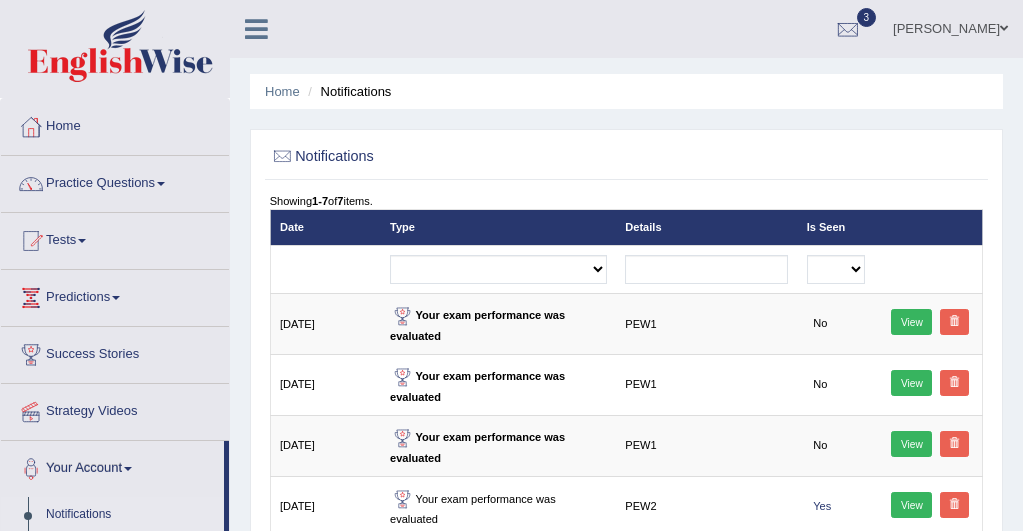 scroll, scrollTop: 0, scrollLeft: 0, axis: both 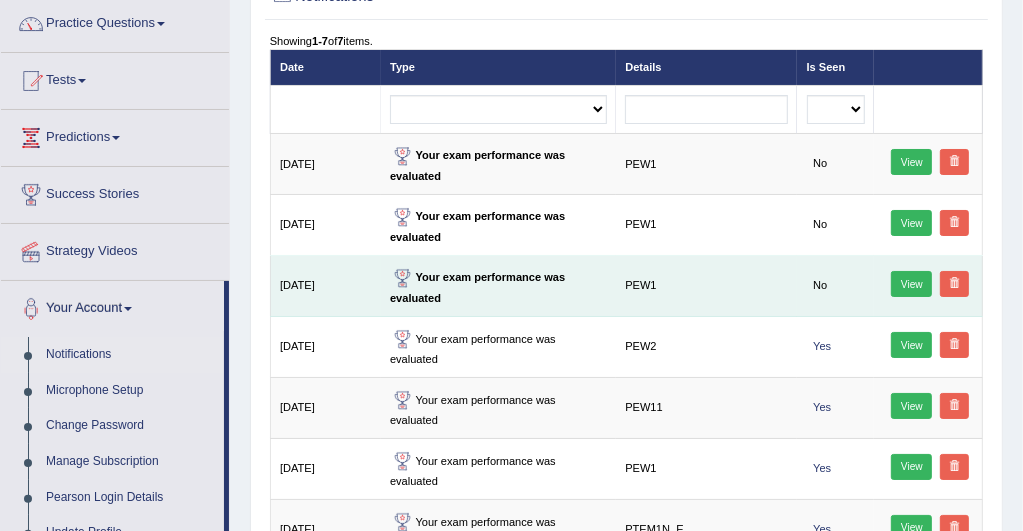 click on "View" at bounding box center [911, 284] 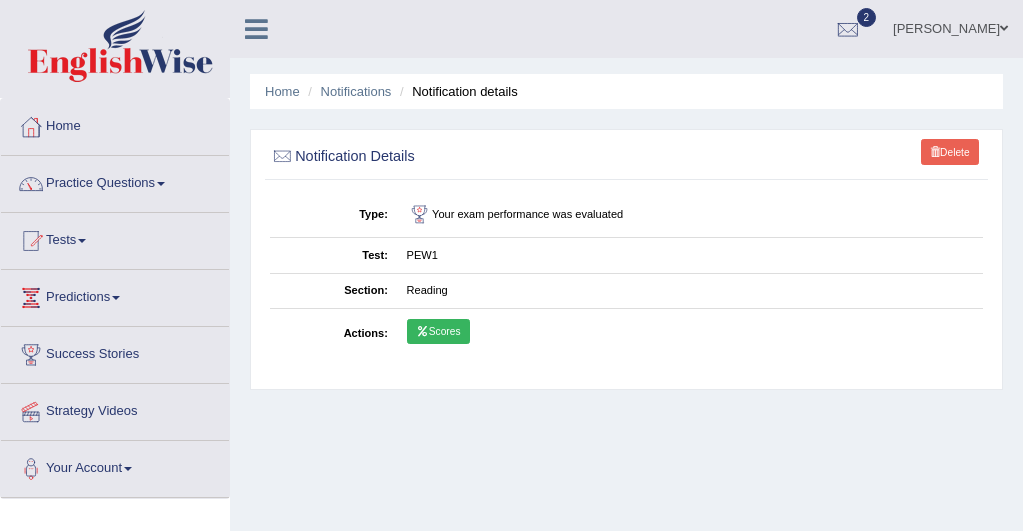 scroll, scrollTop: 0, scrollLeft: 0, axis: both 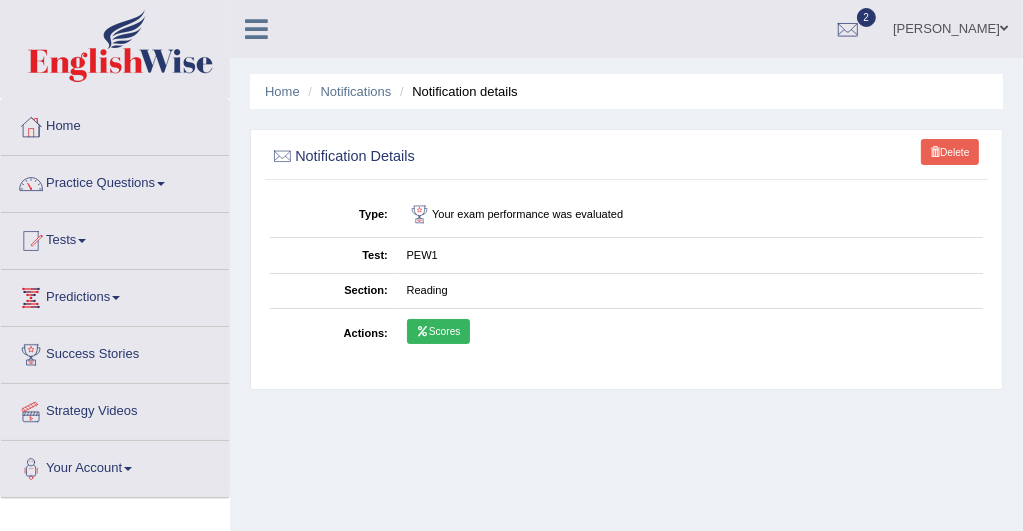 click on "Scores" at bounding box center [438, 332] 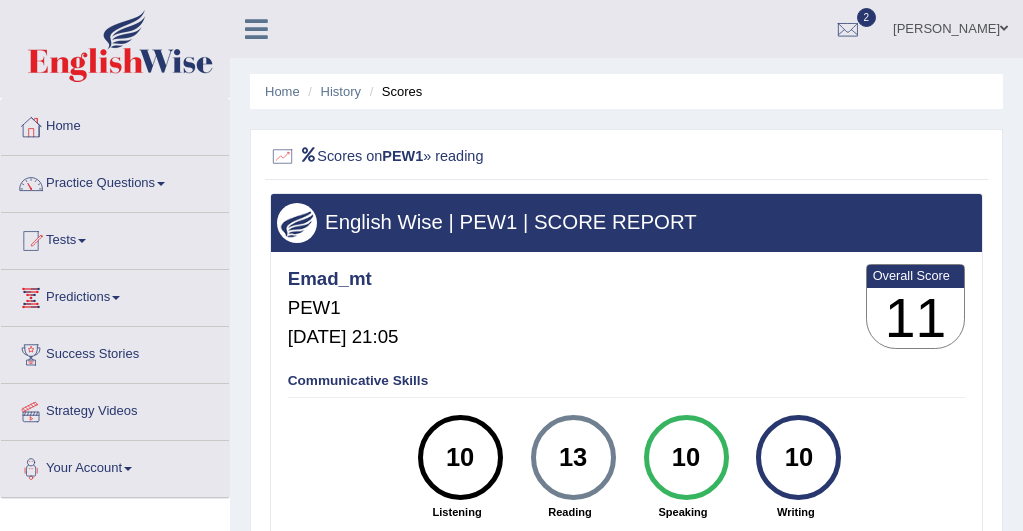 scroll, scrollTop: 0, scrollLeft: 0, axis: both 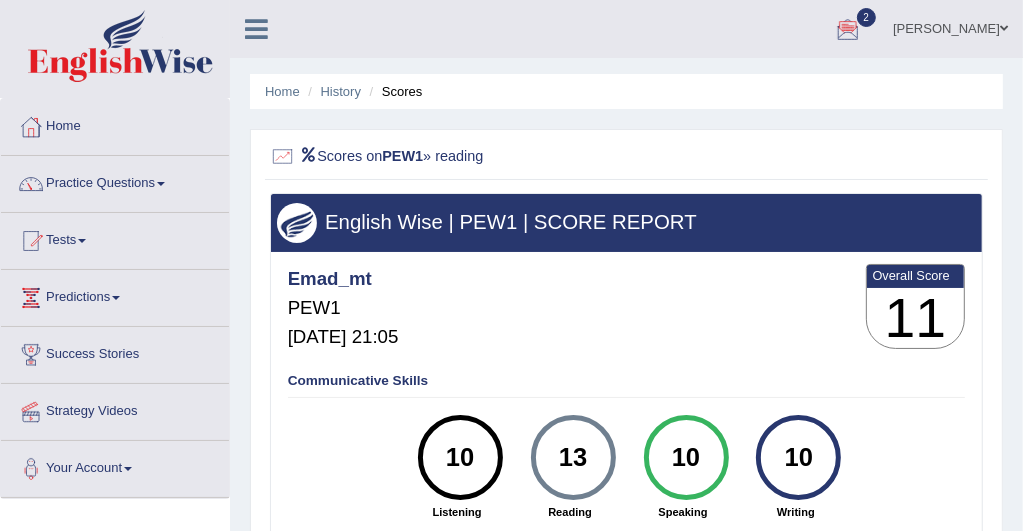 click on "2" at bounding box center [867, 17] 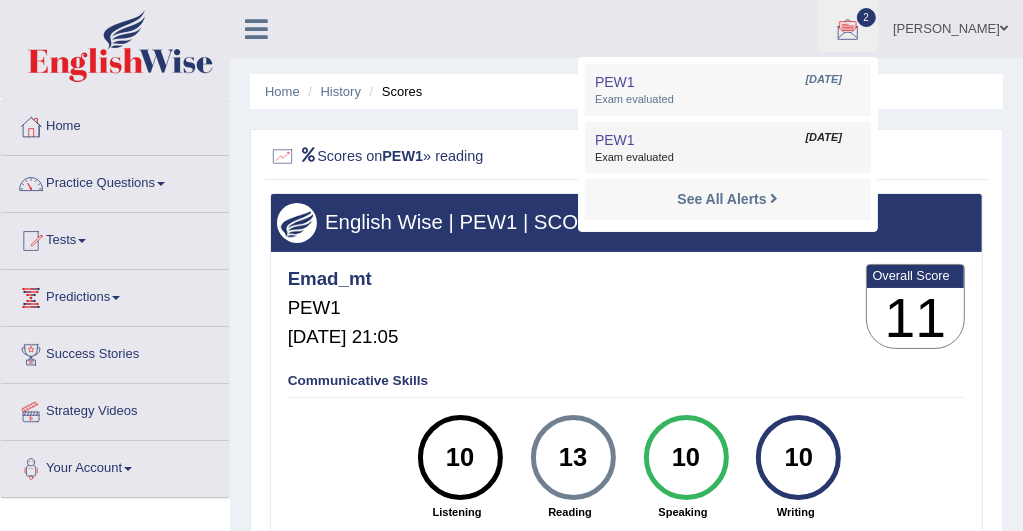 click on "May 15, 2025" at bounding box center [824, 138] 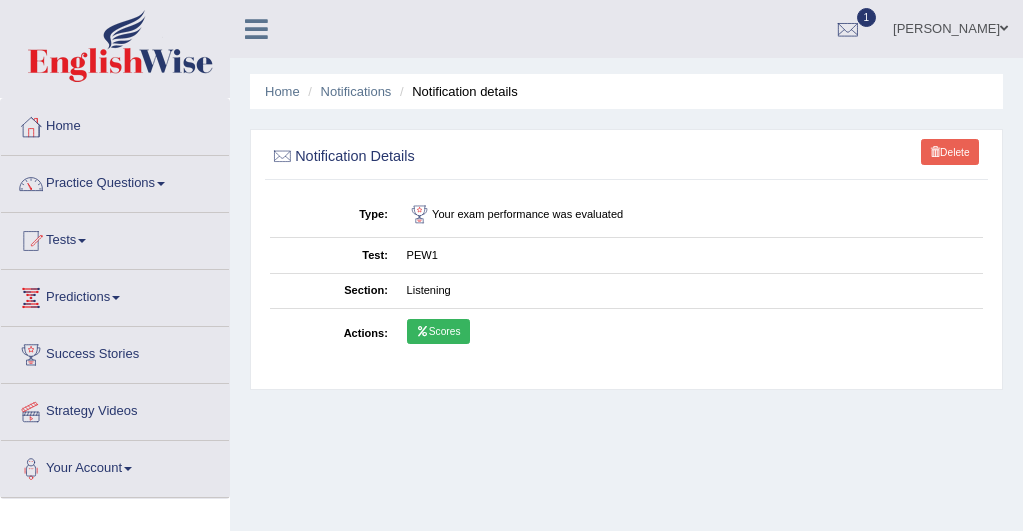 scroll, scrollTop: 0, scrollLeft: 0, axis: both 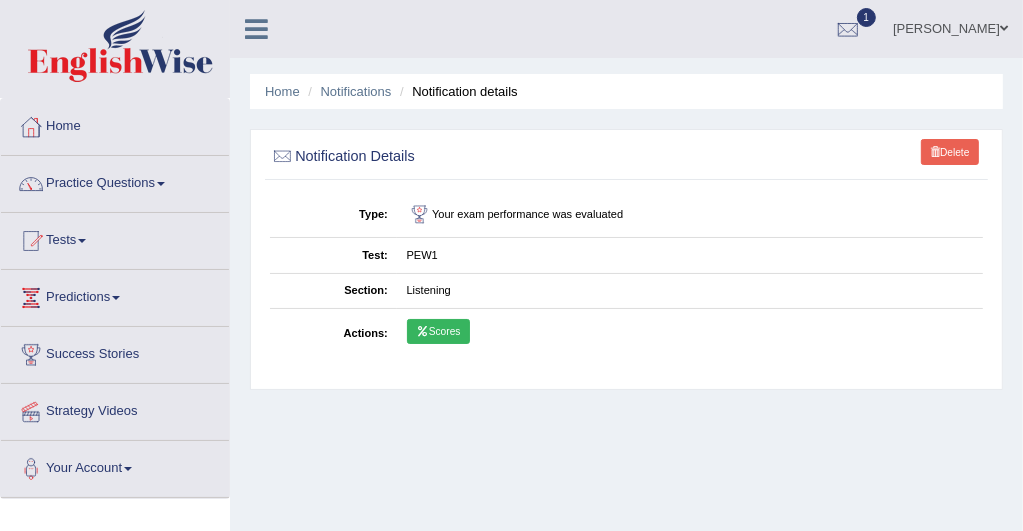 click on "Scores" at bounding box center [438, 332] 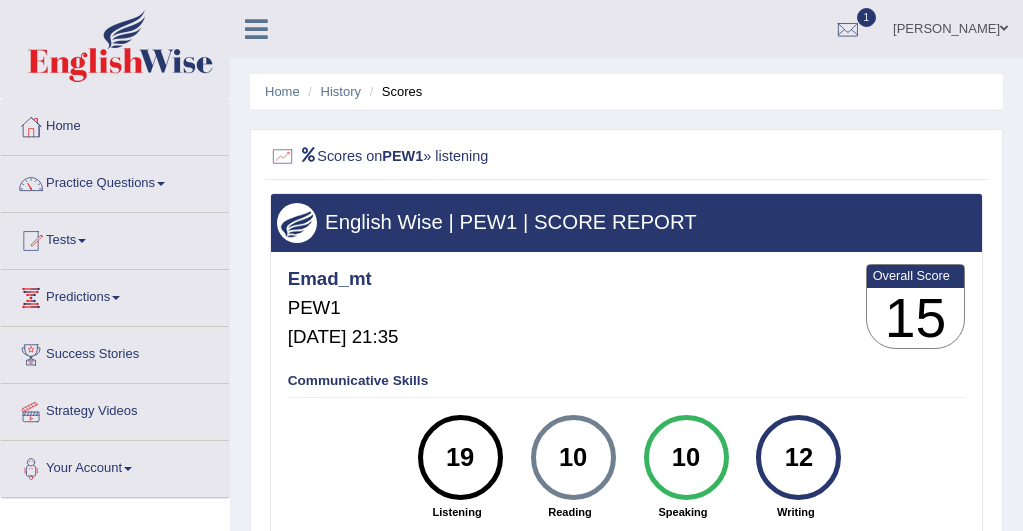 scroll, scrollTop: 0, scrollLeft: 0, axis: both 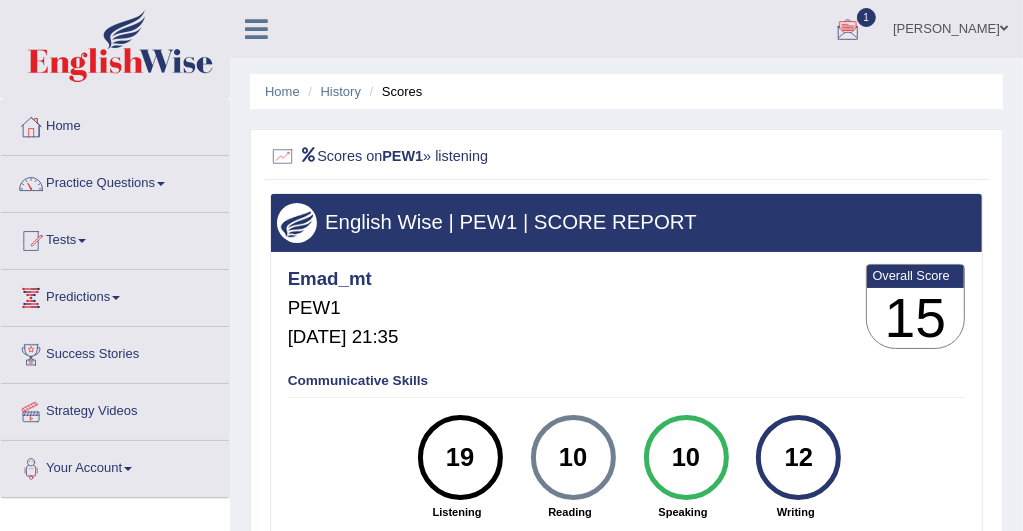 click on "1" at bounding box center [867, 17] 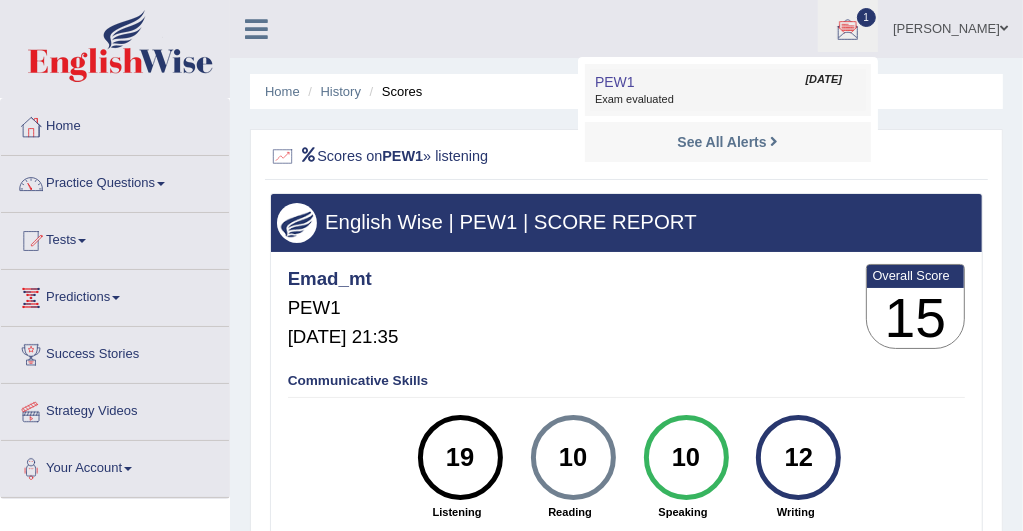 click on "PEW1
May 15, 2025
Exam evaluated" at bounding box center [728, 90] 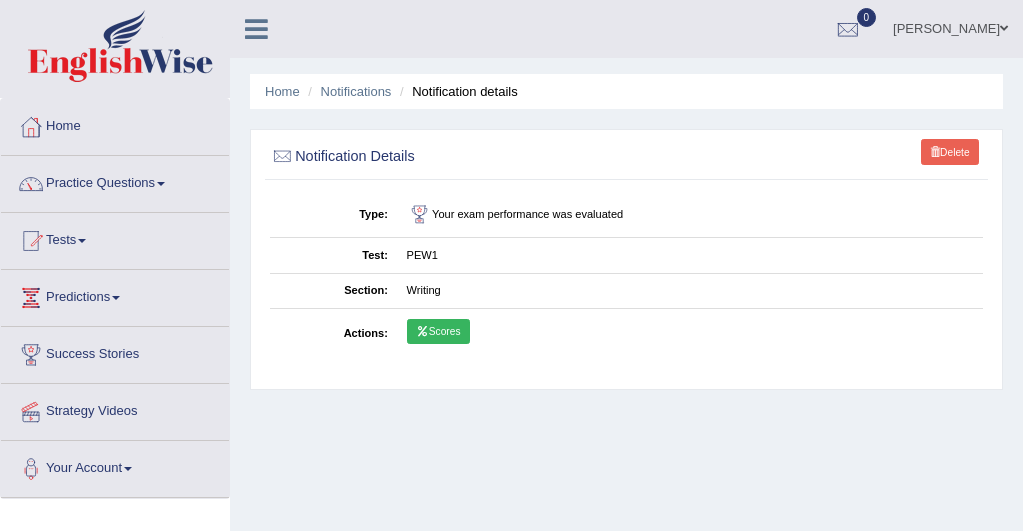 scroll, scrollTop: 0, scrollLeft: 0, axis: both 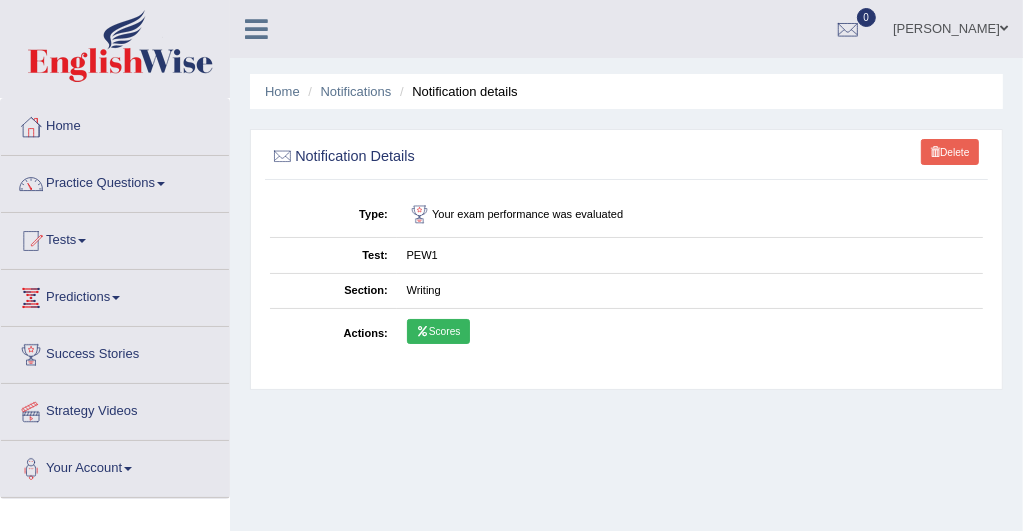 click on "Scores" at bounding box center (438, 332) 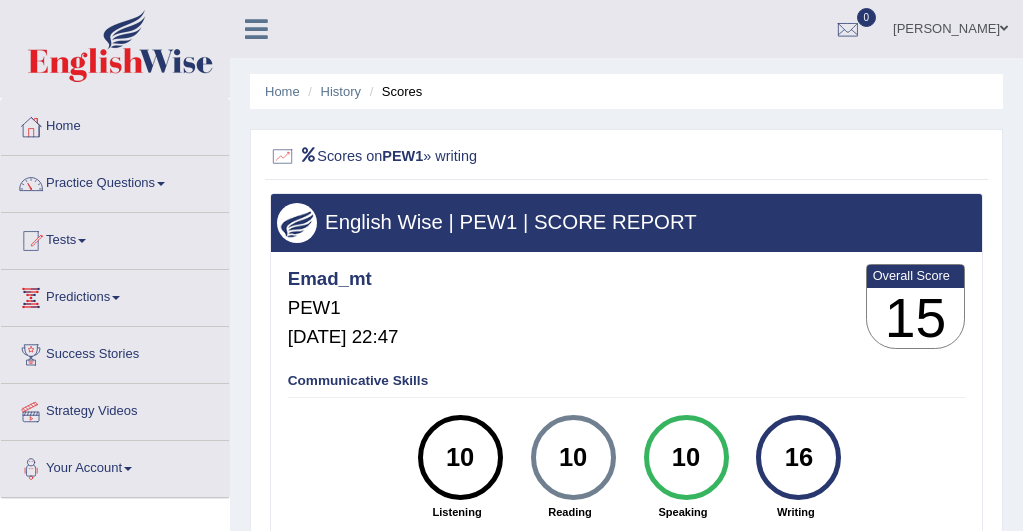 scroll, scrollTop: 0, scrollLeft: 0, axis: both 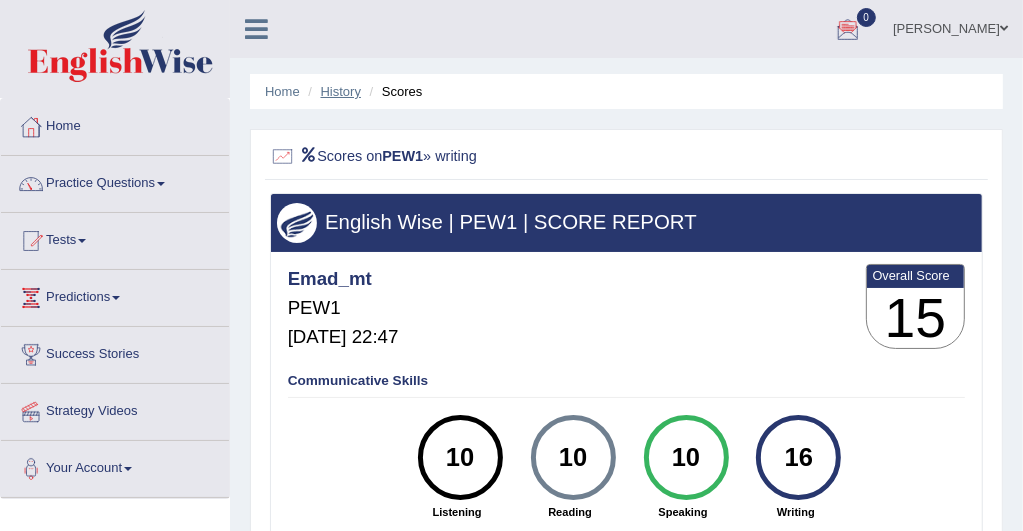 click on "History" at bounding box center (341, 91) 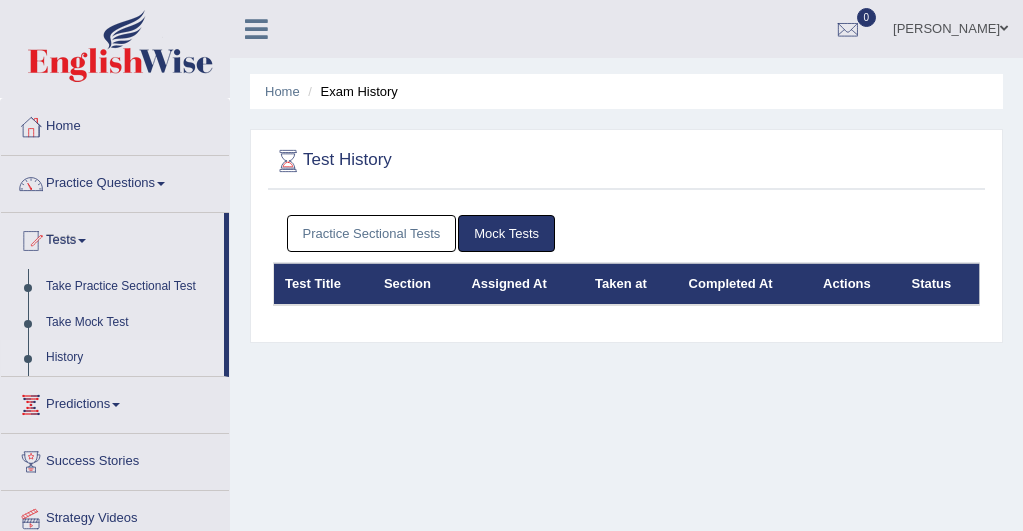 scroll, scrollTop: 0, scrollLeft: 0, axis: both 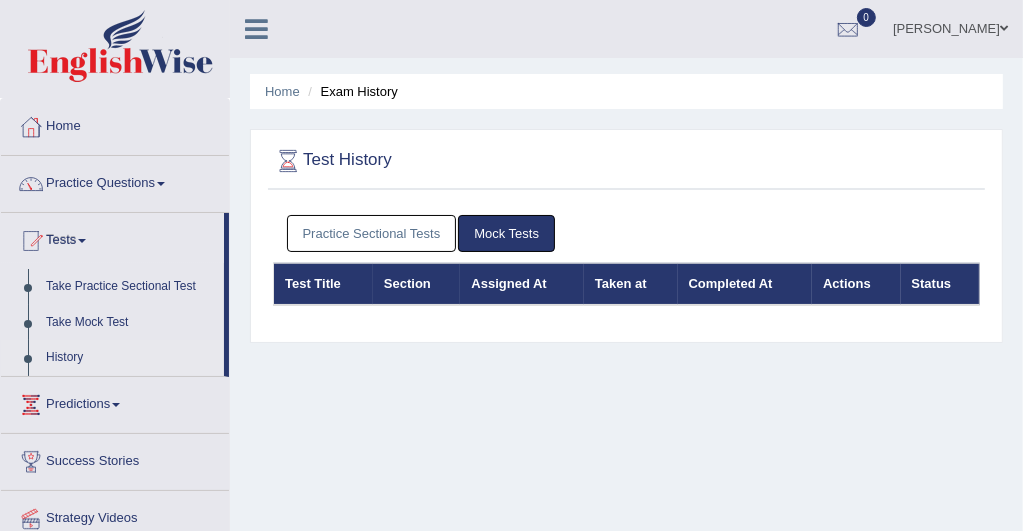 click on "Mock Tests" at bounding box center (506, 233) 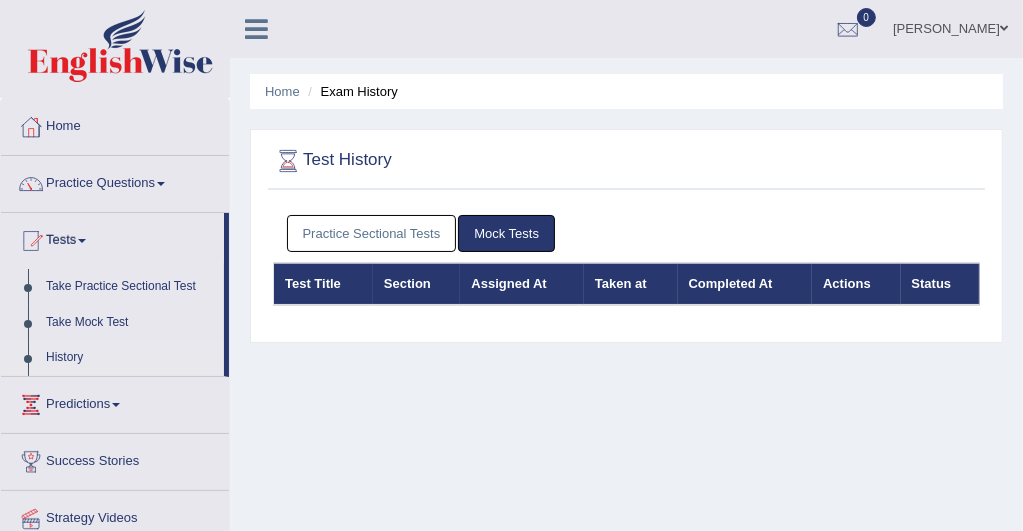 click on "Mock Tests" at bounding box center (506, 233) 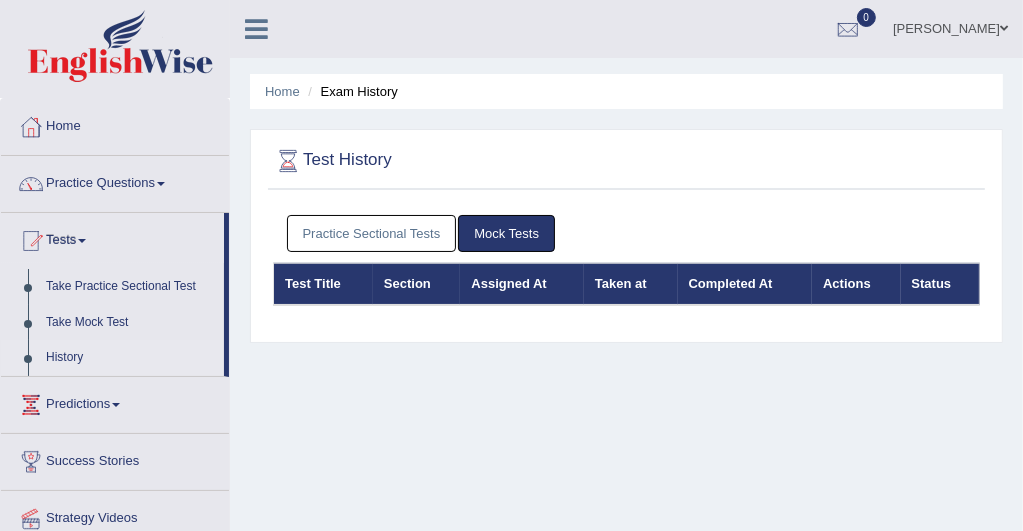 click on "History" at bounding box center [130, 358] 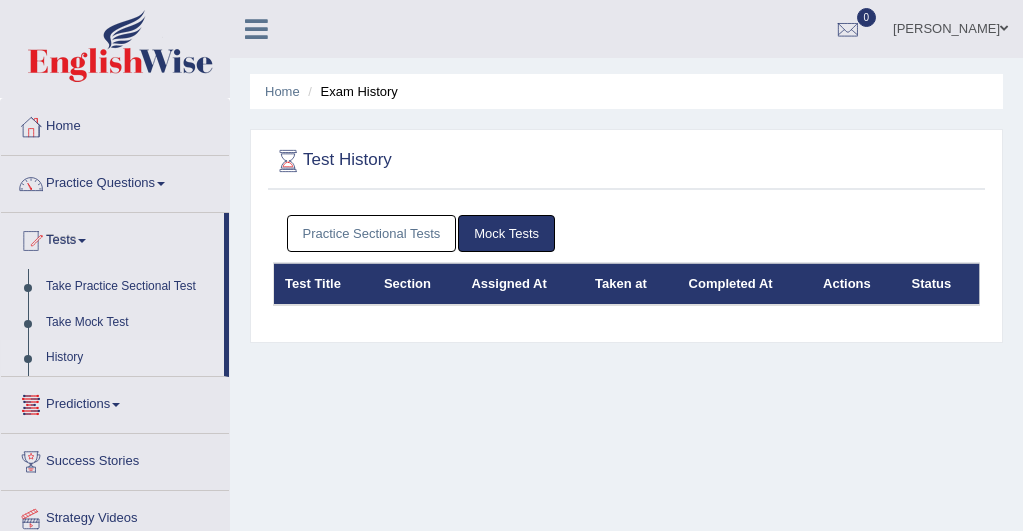 scroll, scrollTop: 0, scrollLeft: 0, axis: both 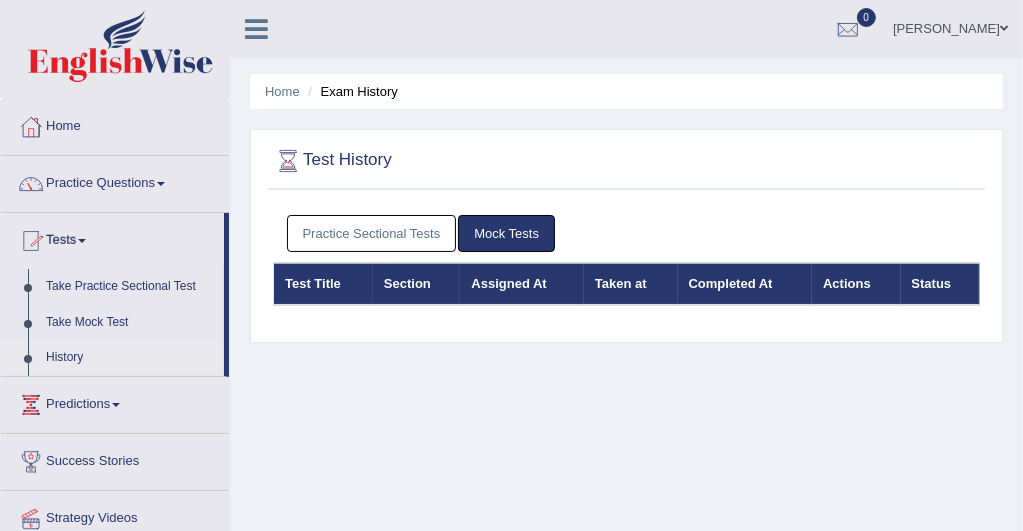 click on "Practice Sectional Tests" at bounding box center (372, 233) 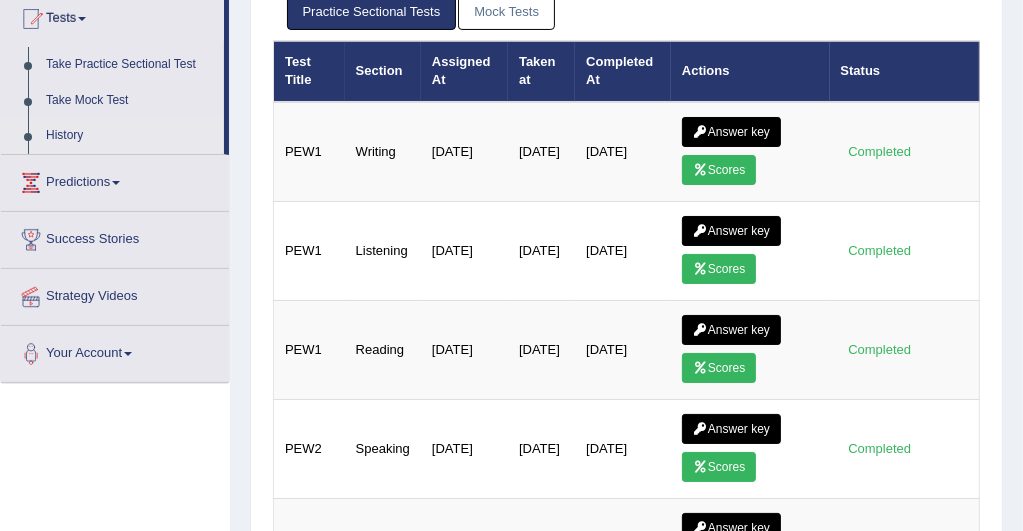 scroll, scrollTop: 240, scrollLeft: 0, axis: vertical 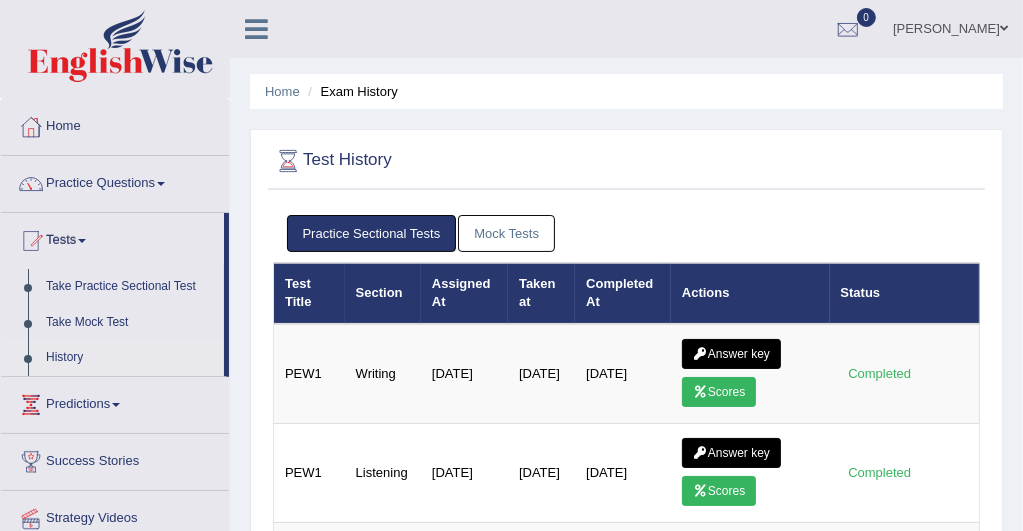 click on "Mock Tests" at bounding box center (506, 233) 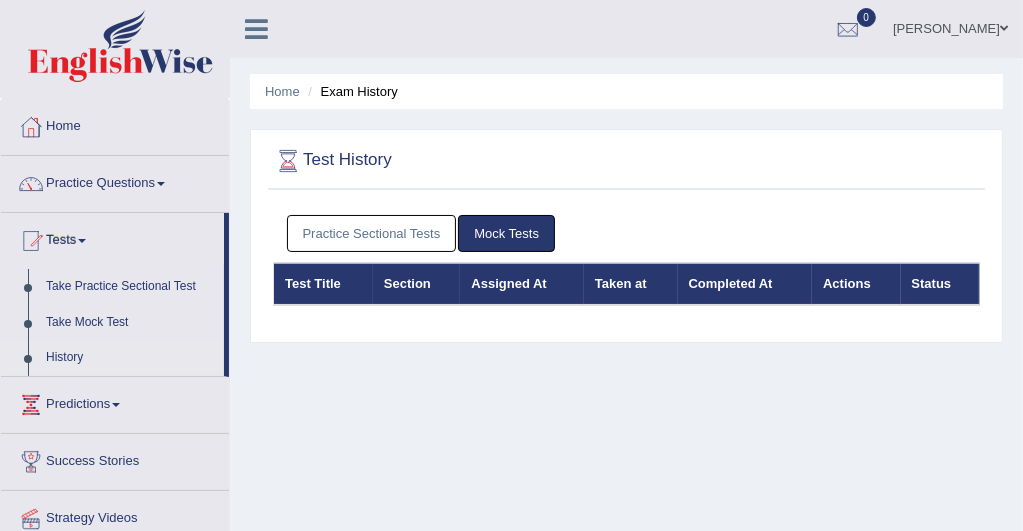 click on "Taken at" at bounding box center (631, 284) 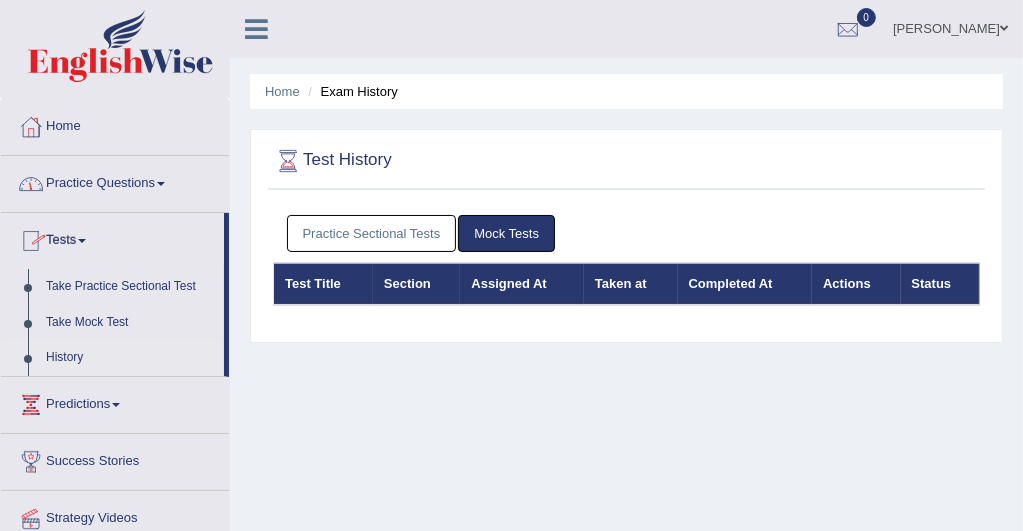 click at bounding box center (161, 184) 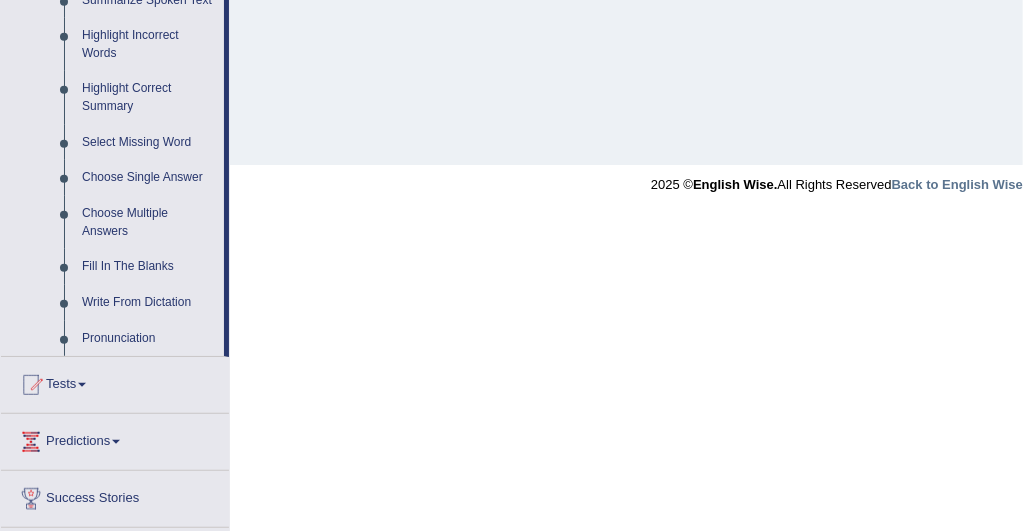scroll, scrollTop: 840, scrollLeft: 0, axis: vertical 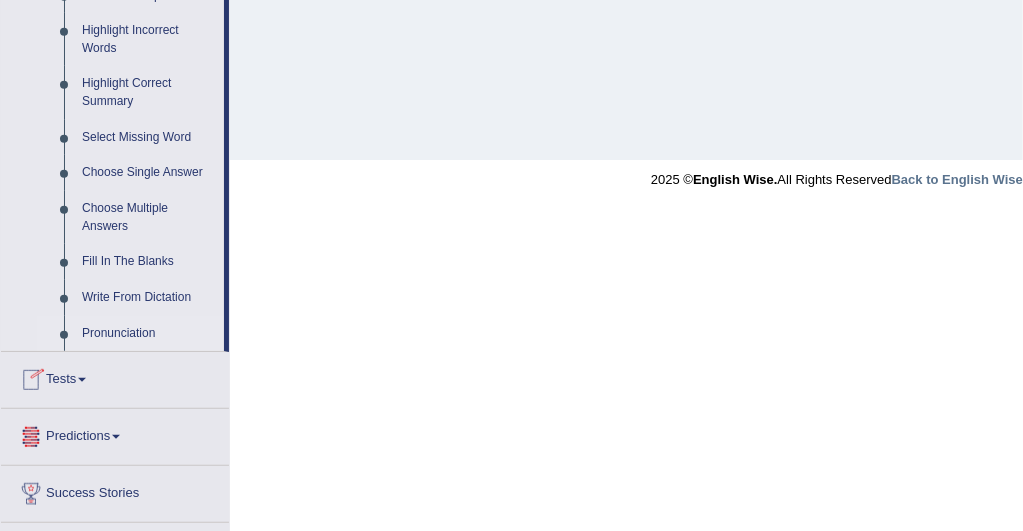 click on "Pronunciation" at bounding box center [148, 334] 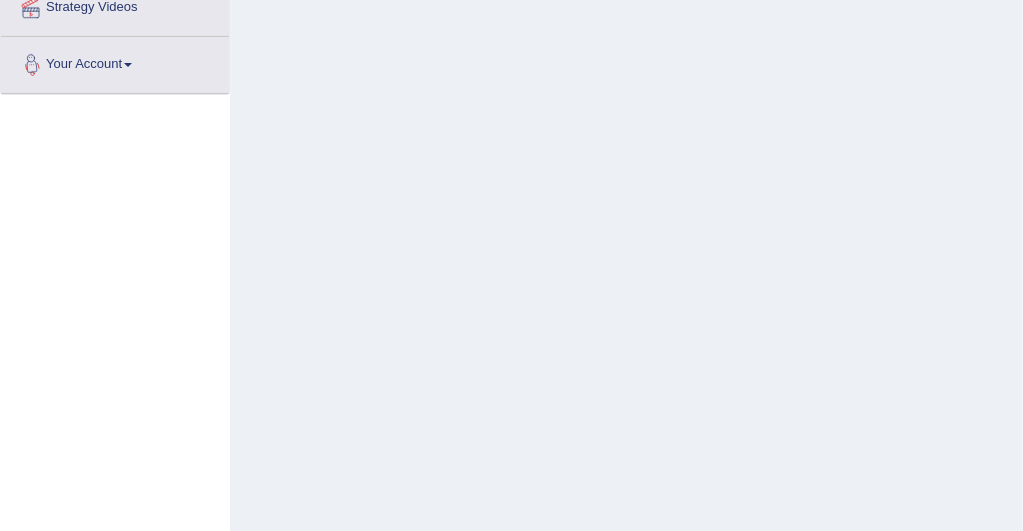 scroll, scrollTop: 316, scrollLeft: 0, axis: vertical 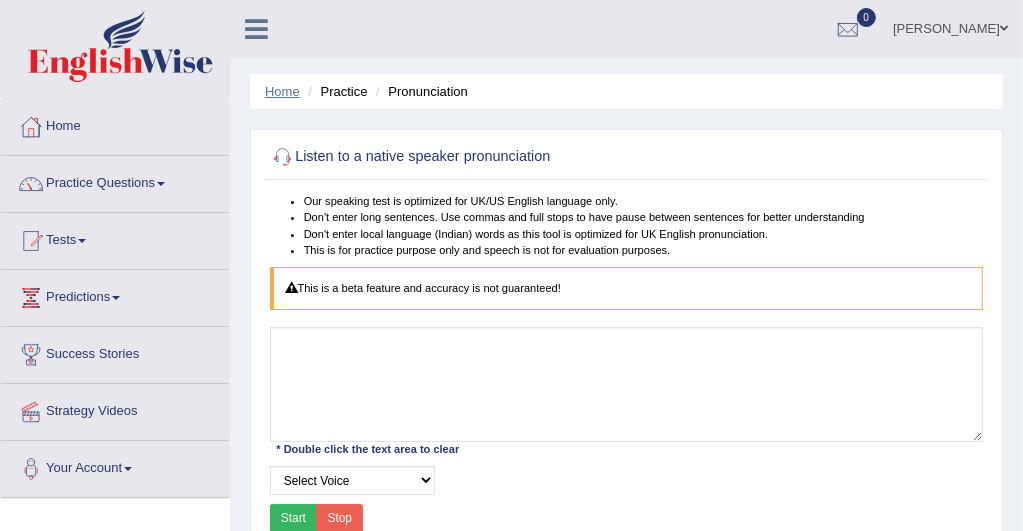 click on "Home" at bounding box center (282, 91) 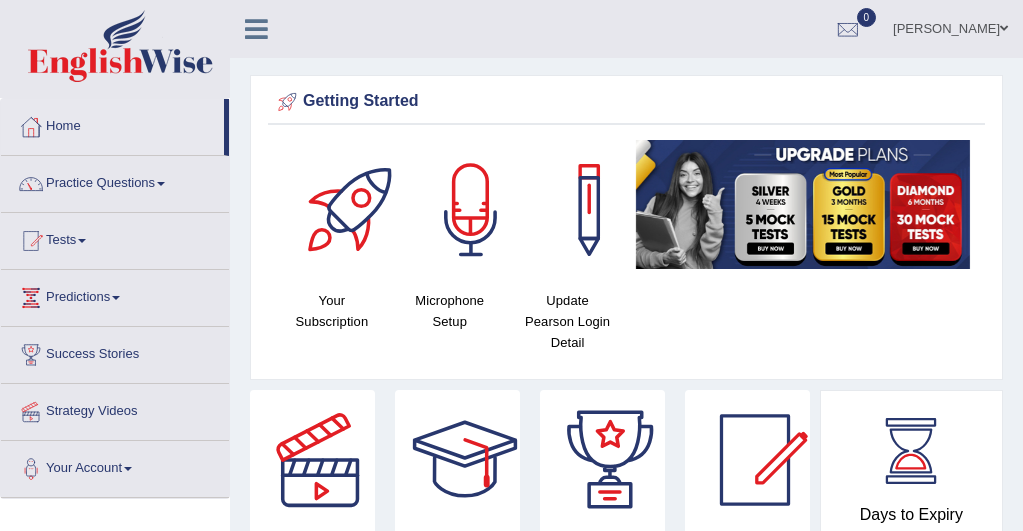 scroll, scrollTop: 0, scrollLeft: 0, axis: both 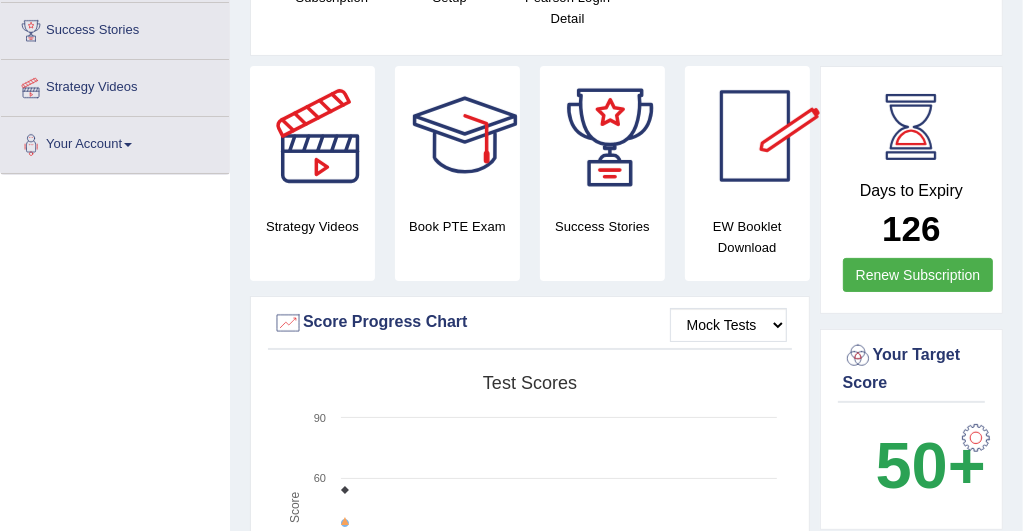 click on "Book PTE Exam" at bounding box center [457, 226] 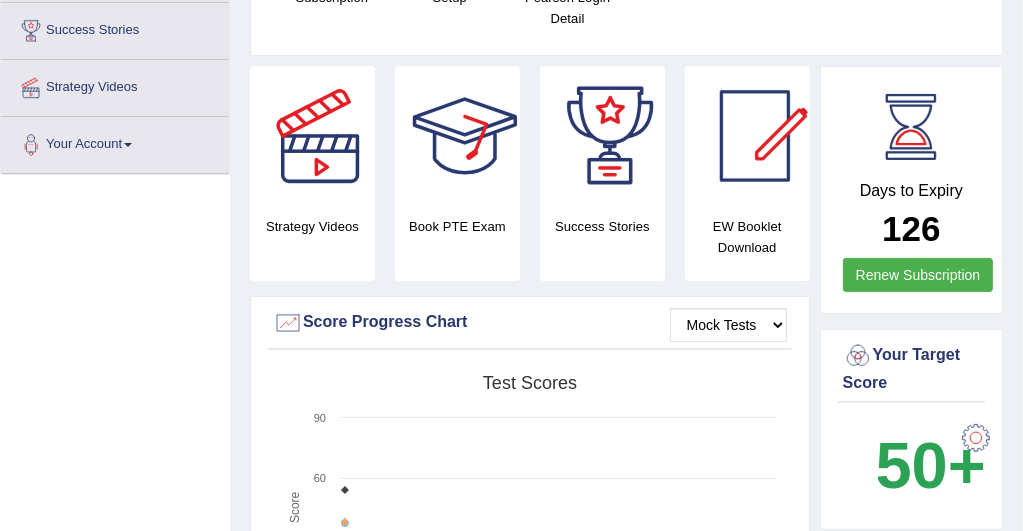 click at bounding box center [465, 136] 